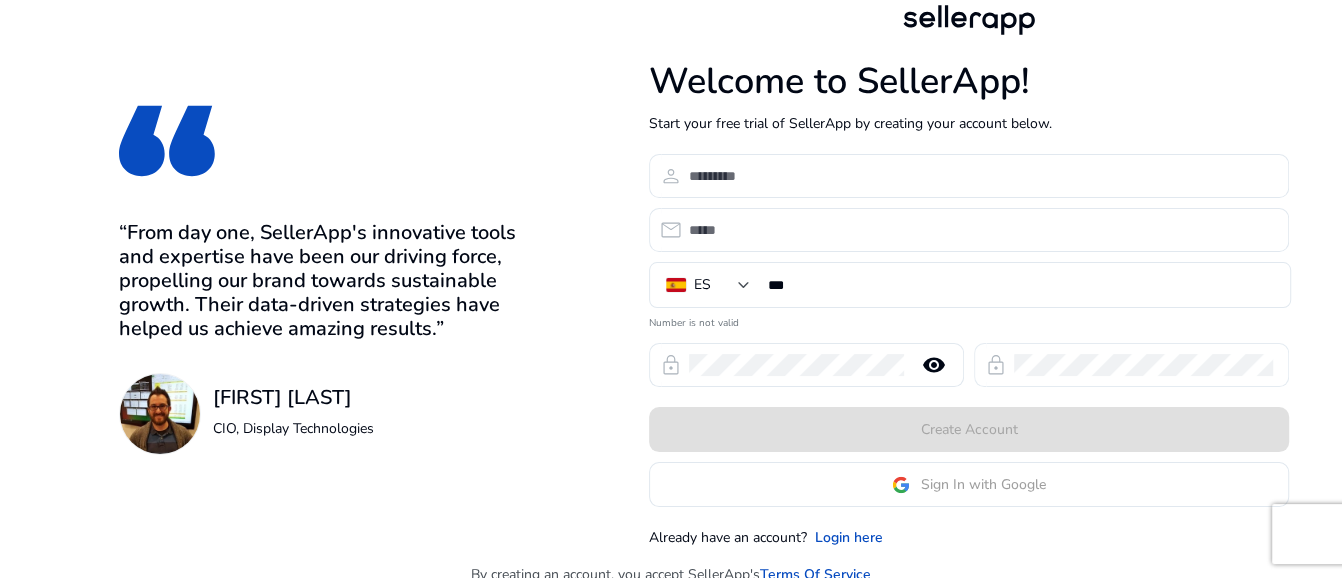 scroll, scrollTop: 21, scrollLeft: 0, axis: vertical 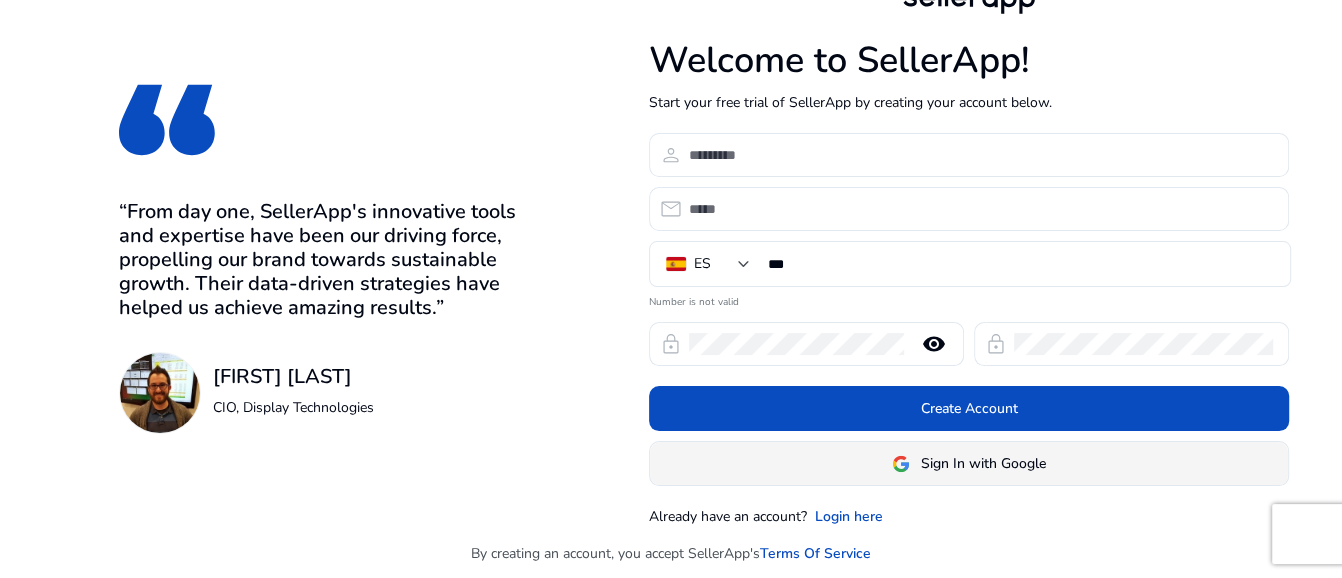 click on "Sign In with Google" 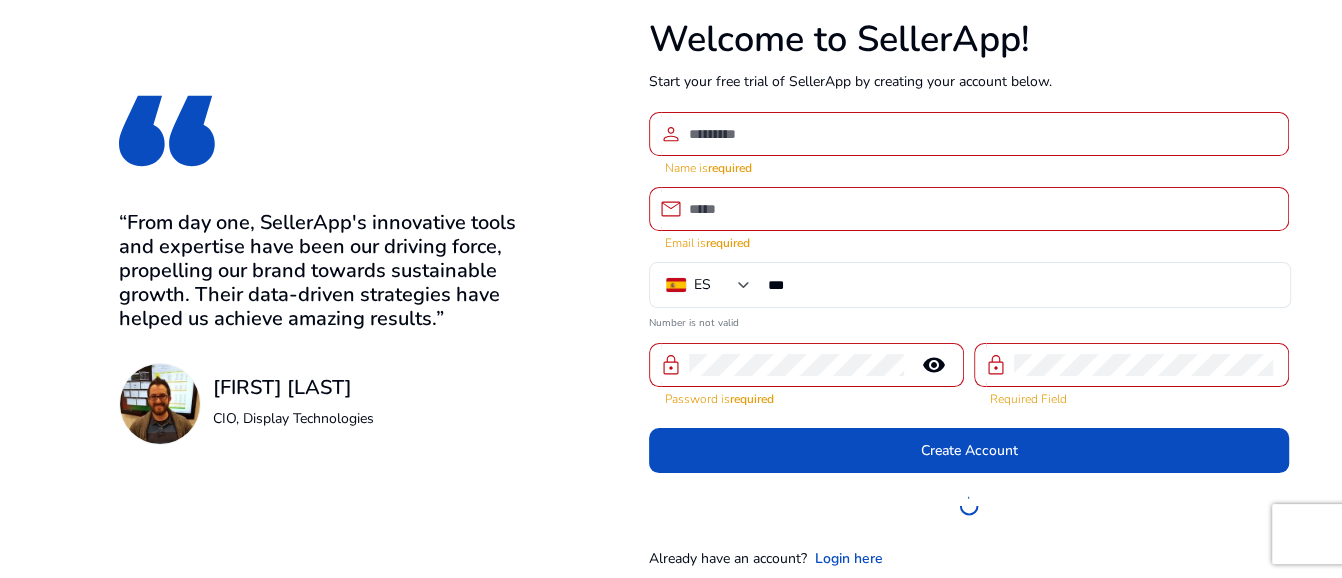 scroll, scrollTop: 53, scrollLeft: 0, axis: vertical 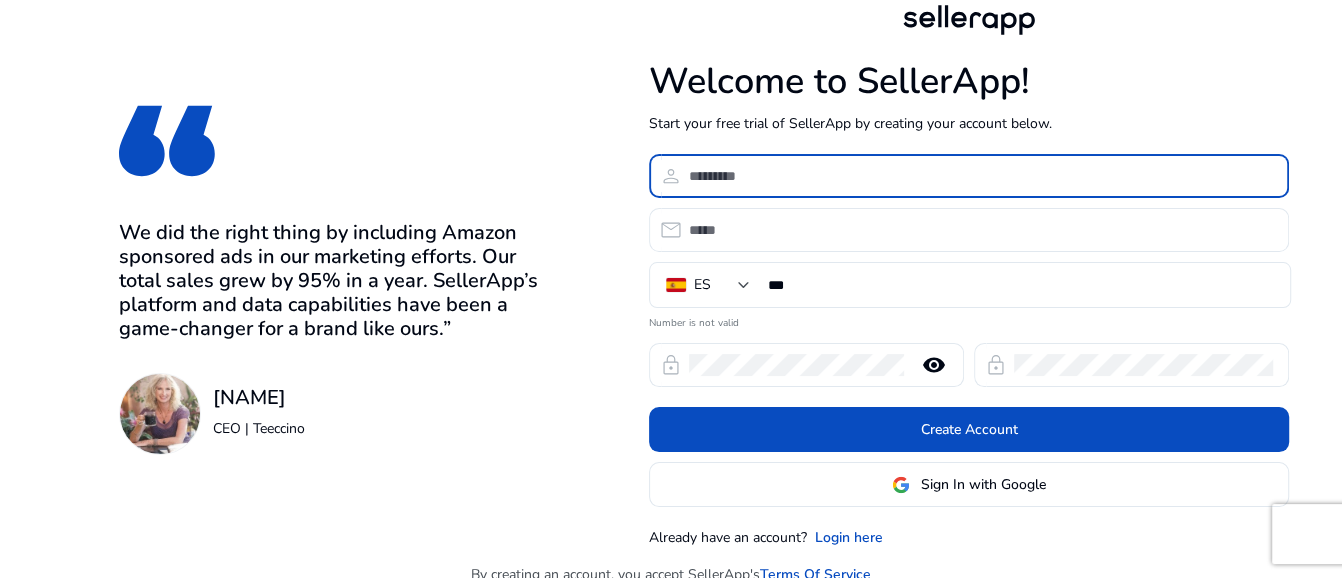 click at bounding box center (981, 176) 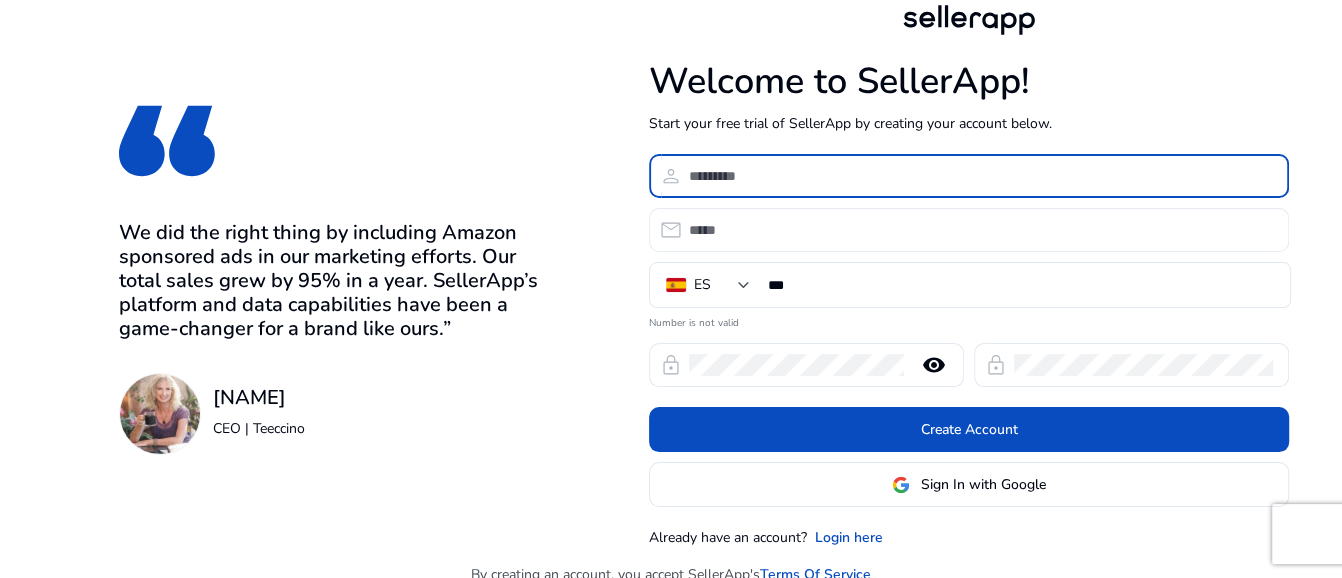 click at bounding box center (981, 230) 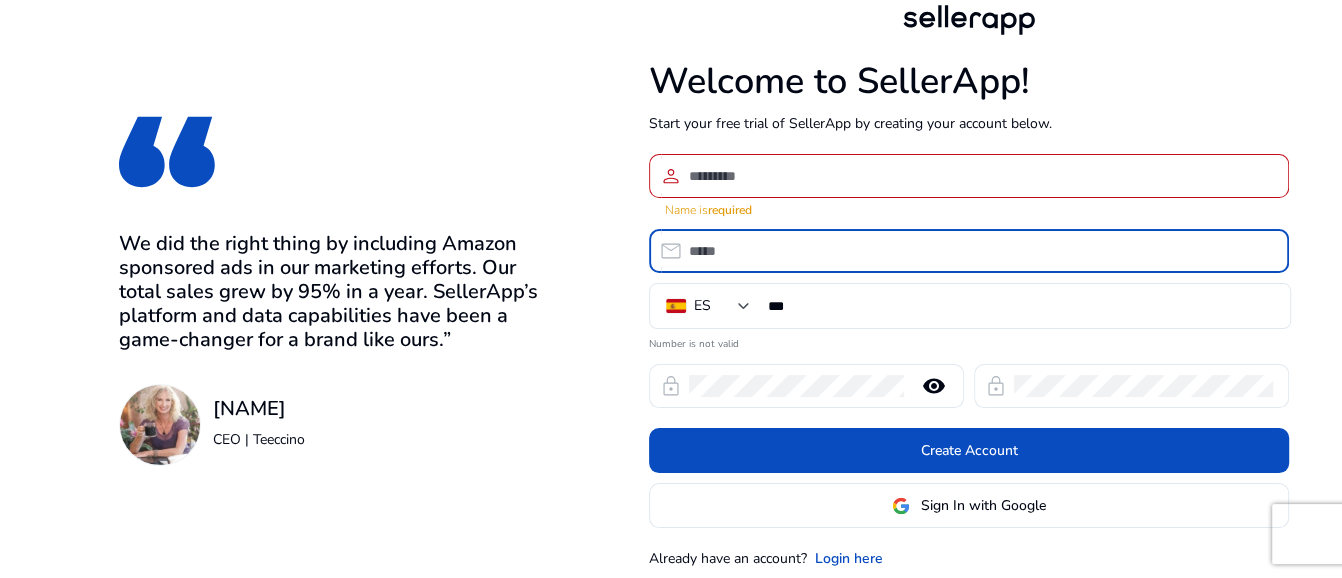 click at bounding box center (981, 176) 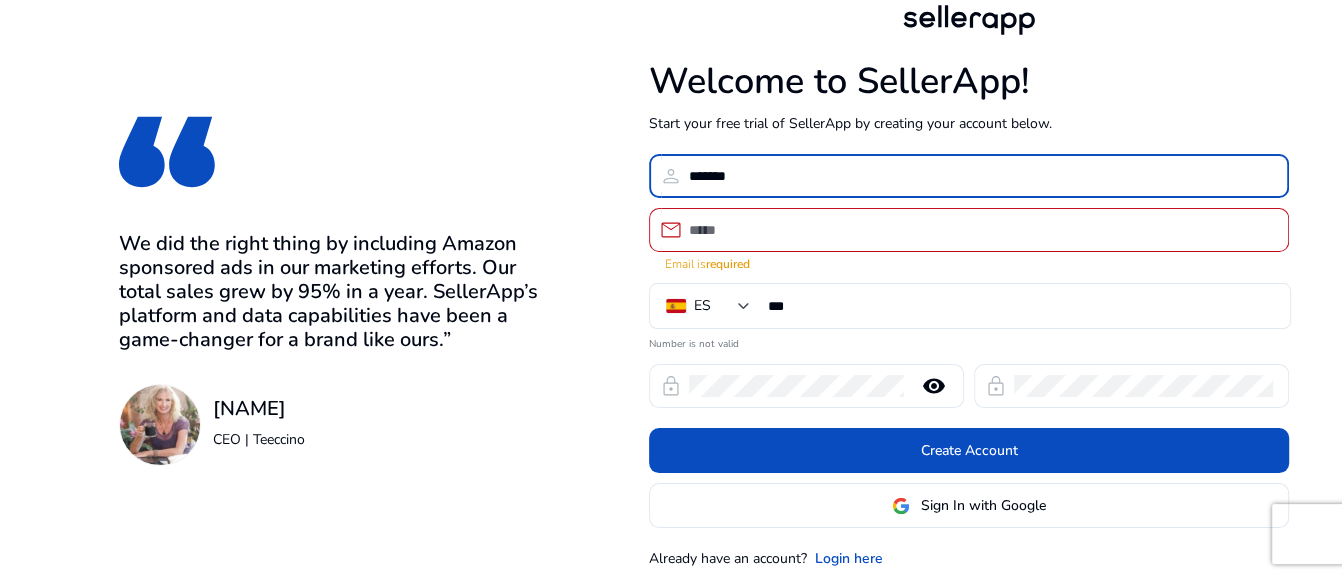 type on "*******" 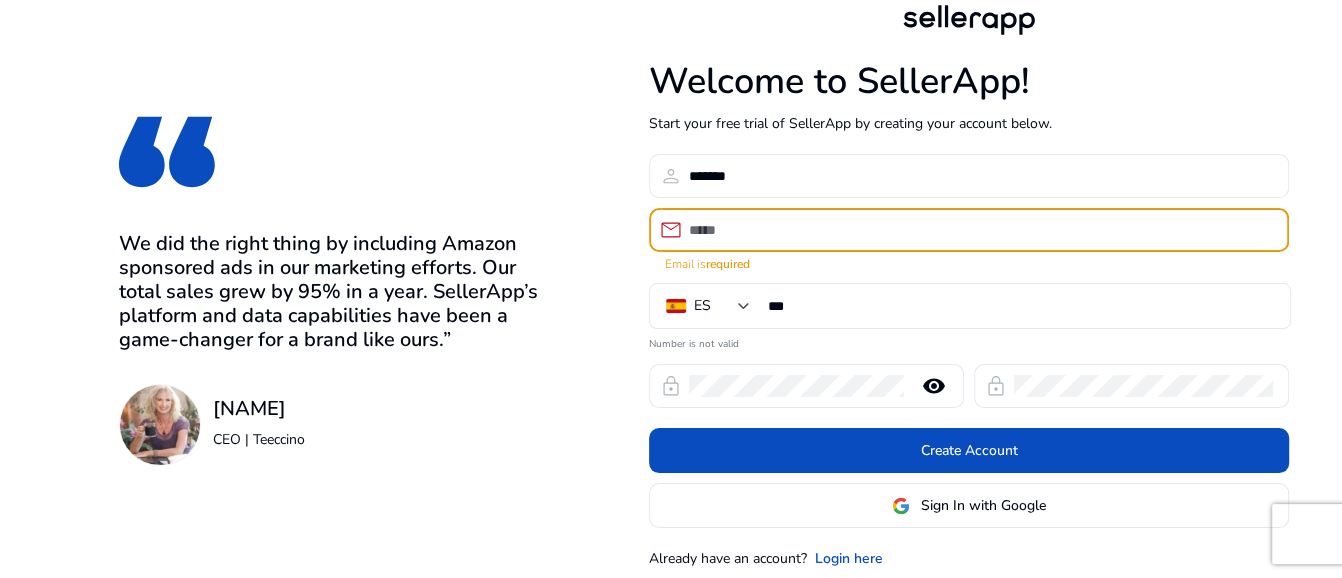 click at bounding box center [981, 230] 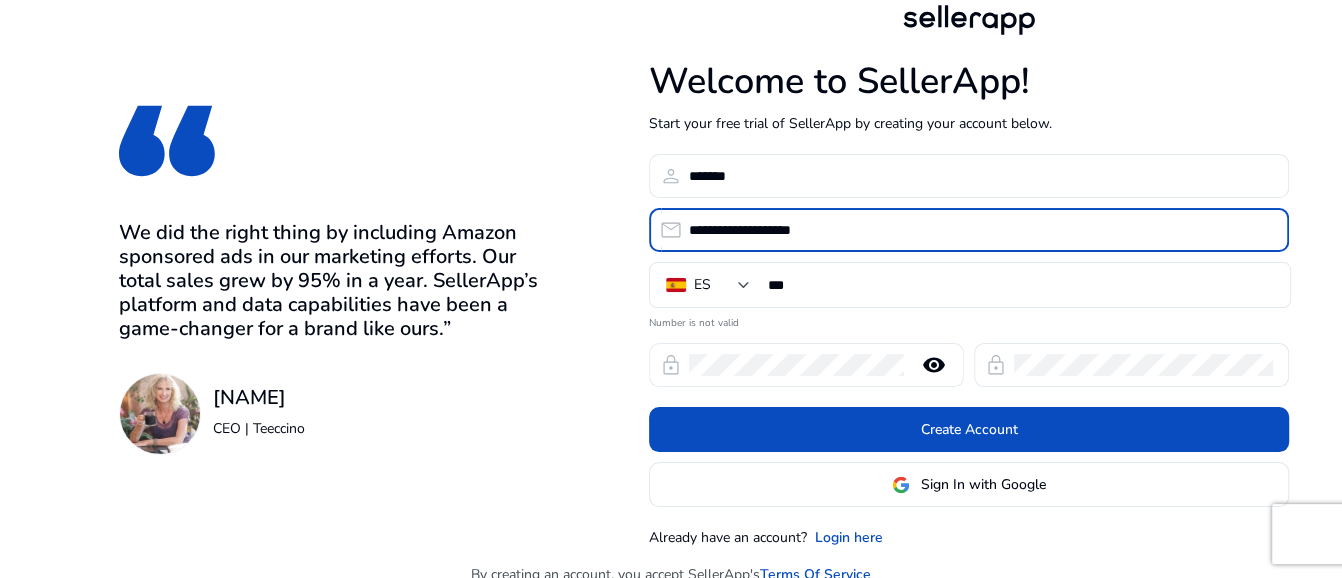 type on "**********" 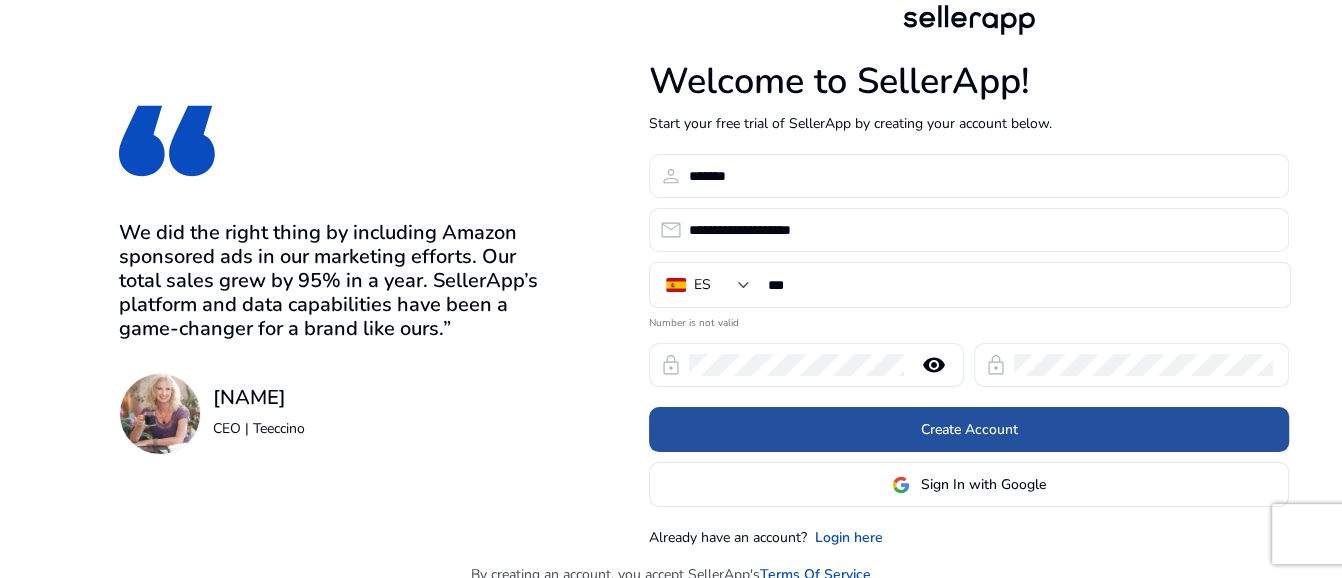 click on "Create Account" at bounding box center [968, 429] 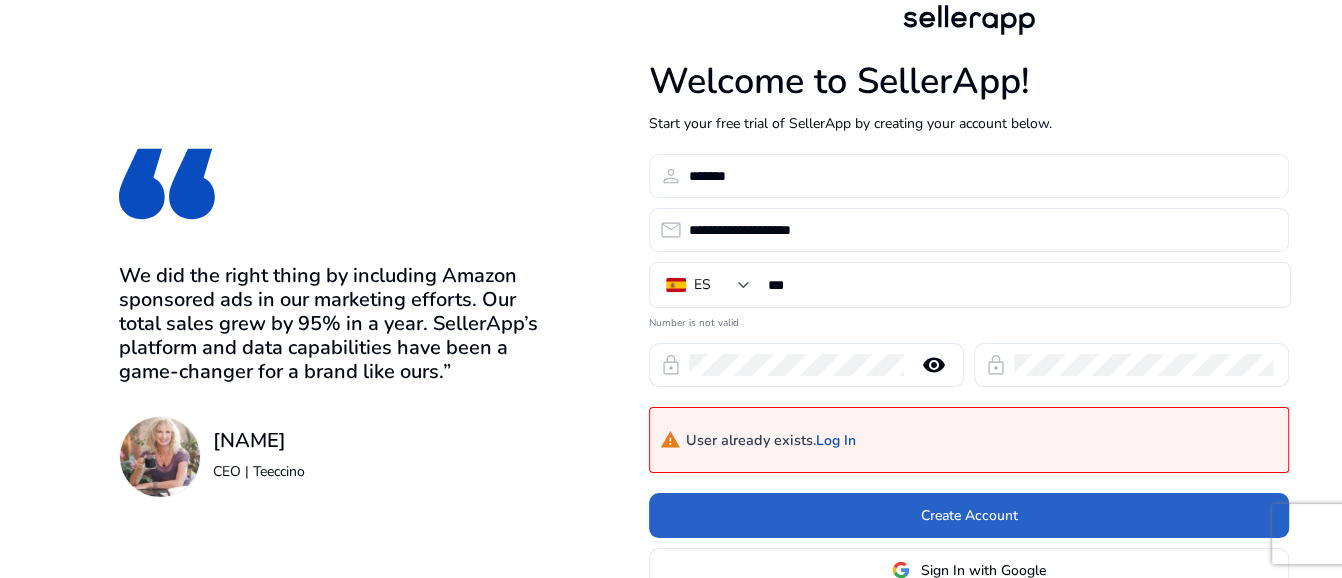click on "*******" at bounding box center [981, 176] 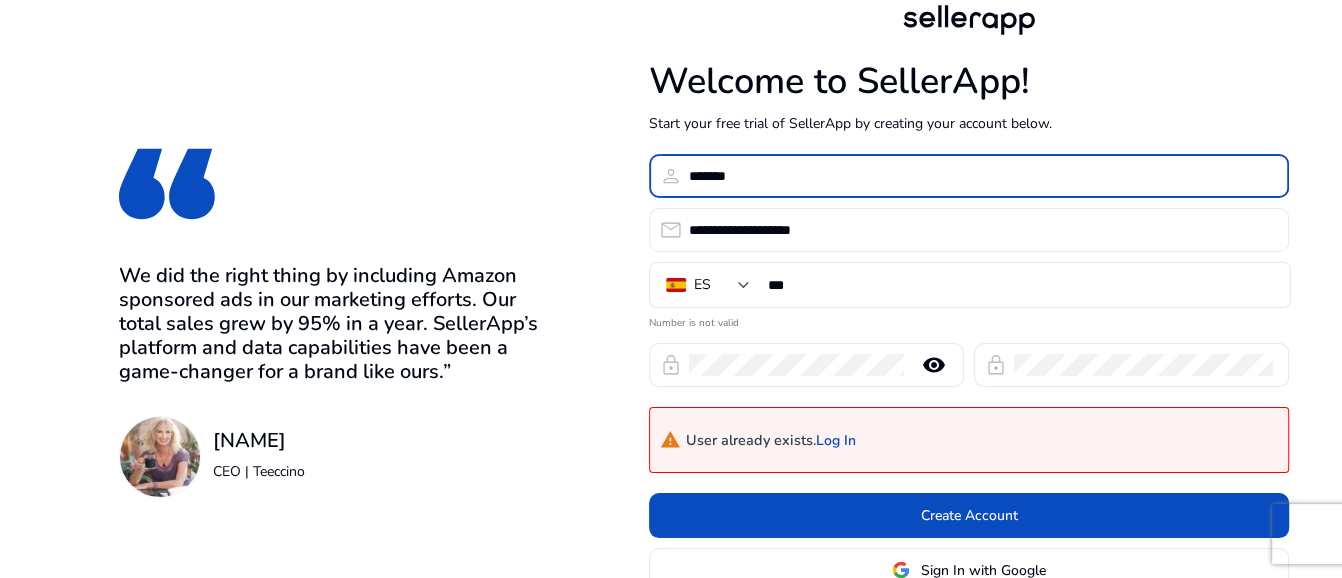 scroll, scrollTop: 100, scrollLeft: 0, axis: vertical 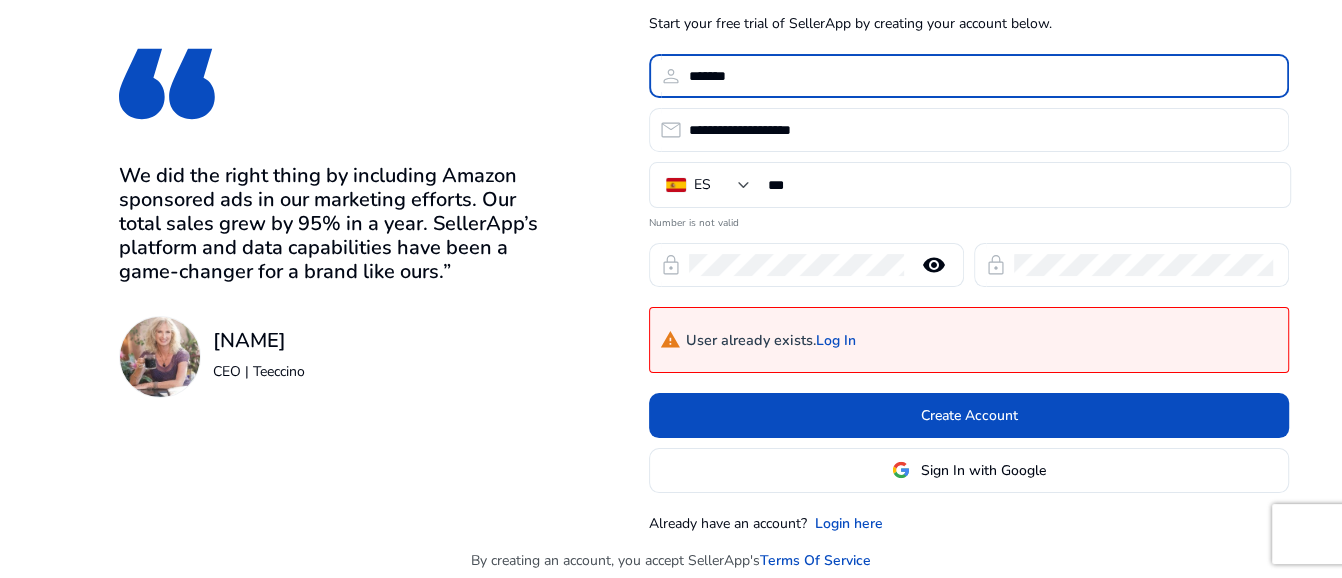 click at bounding box center (969, 415) 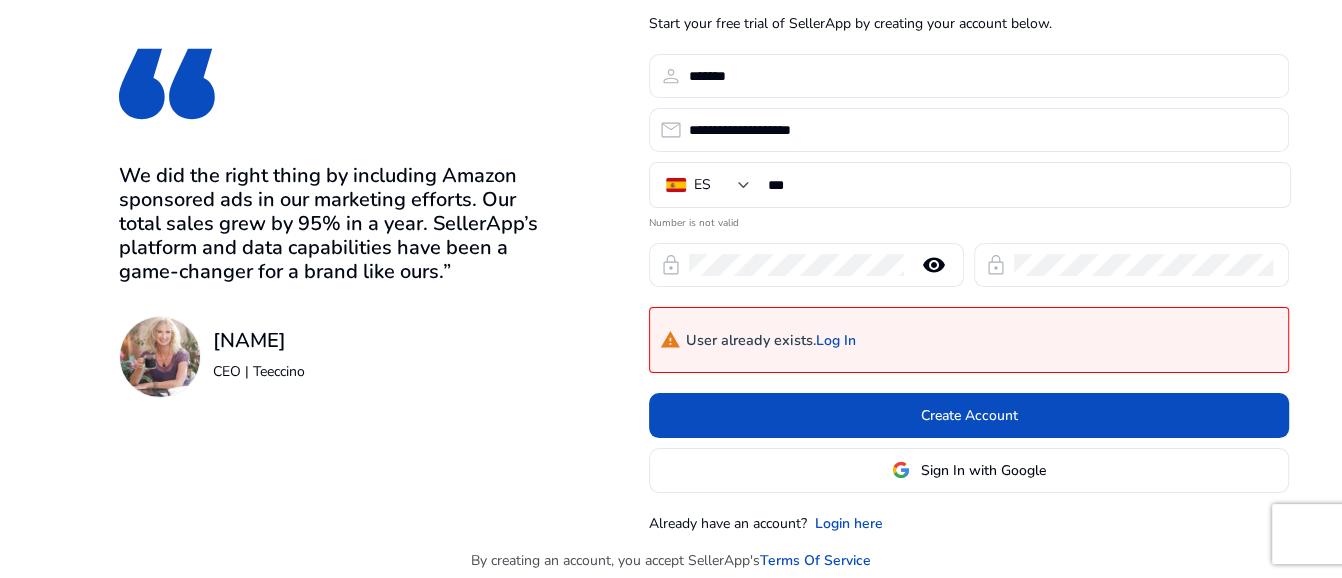 scroll, scrollTop: 0, scrollLeft: 0, axis: both 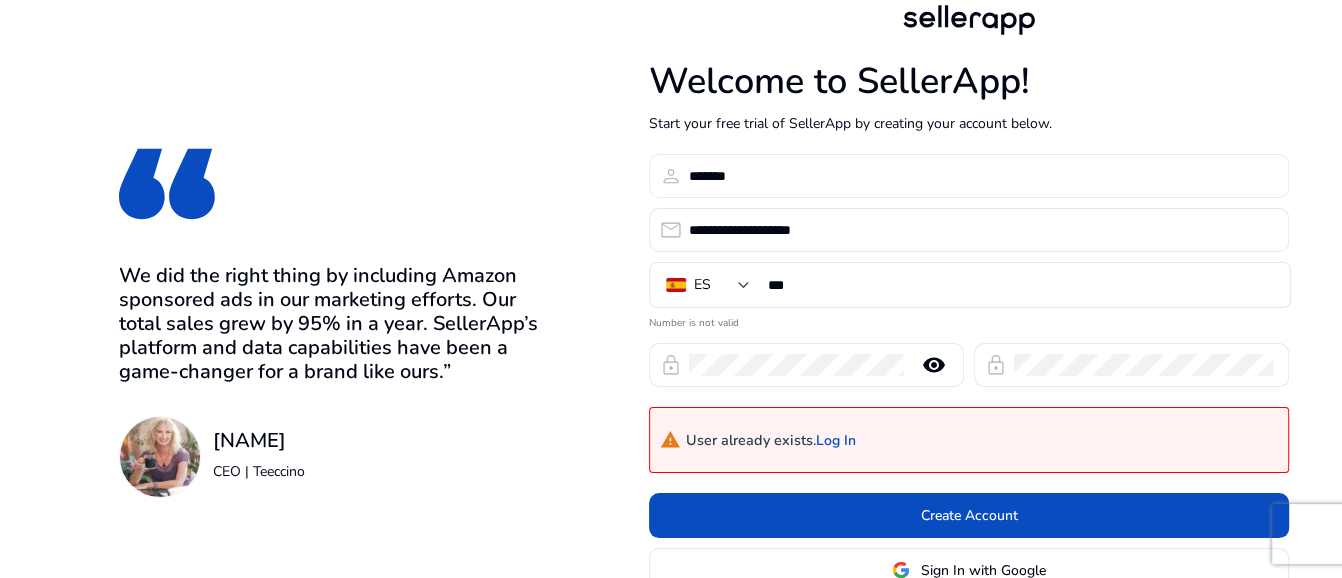 click on "*******" at bounding box center (981, 176) 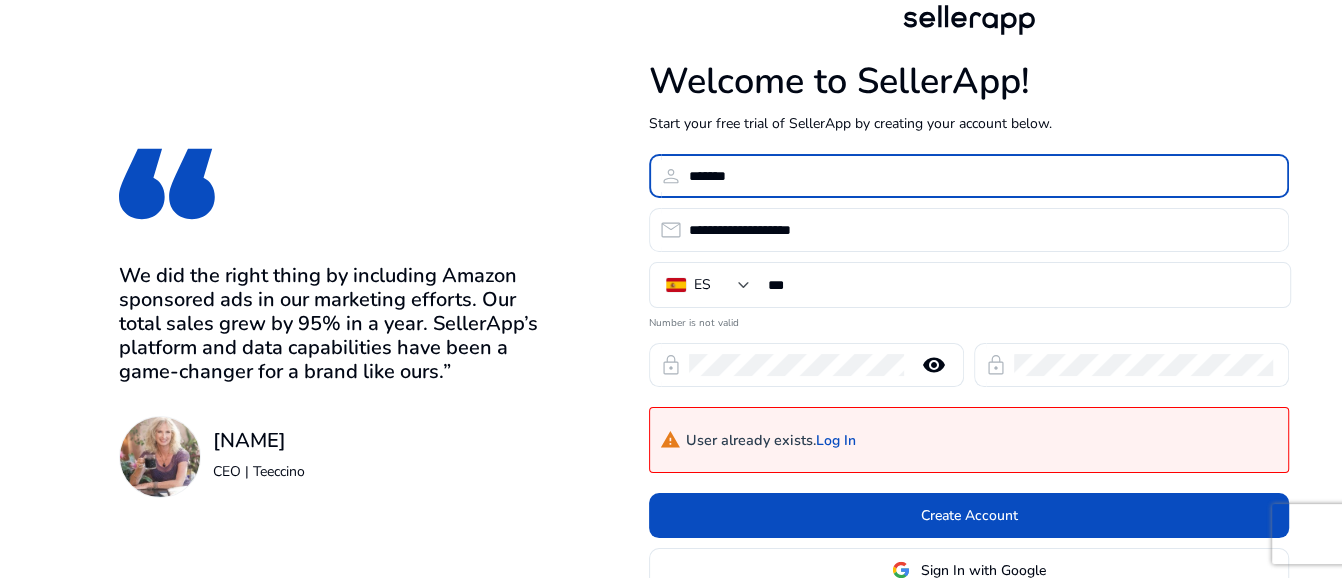 drag, startPoint x: 774, startPoint y: 170, endPoint x: 675, endPoint y: 179, distance: 99.40825 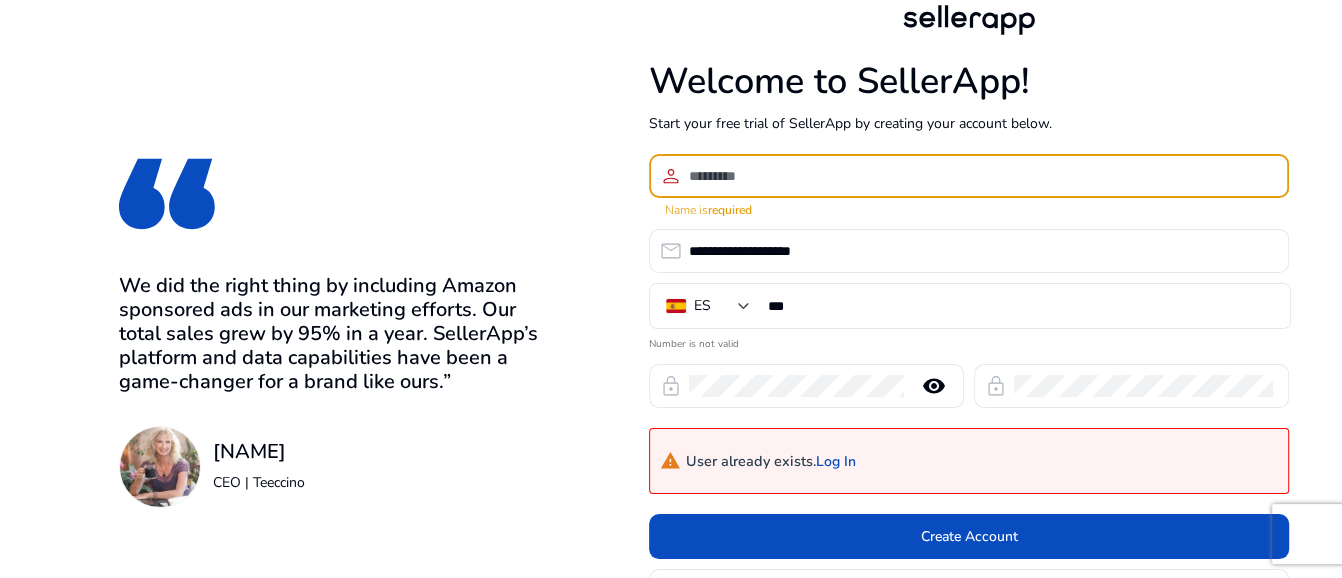 drag, startPoint x: 796, startPoint y: 180, endPoint x: 740, endPoint y: 167, distance: 57.48913 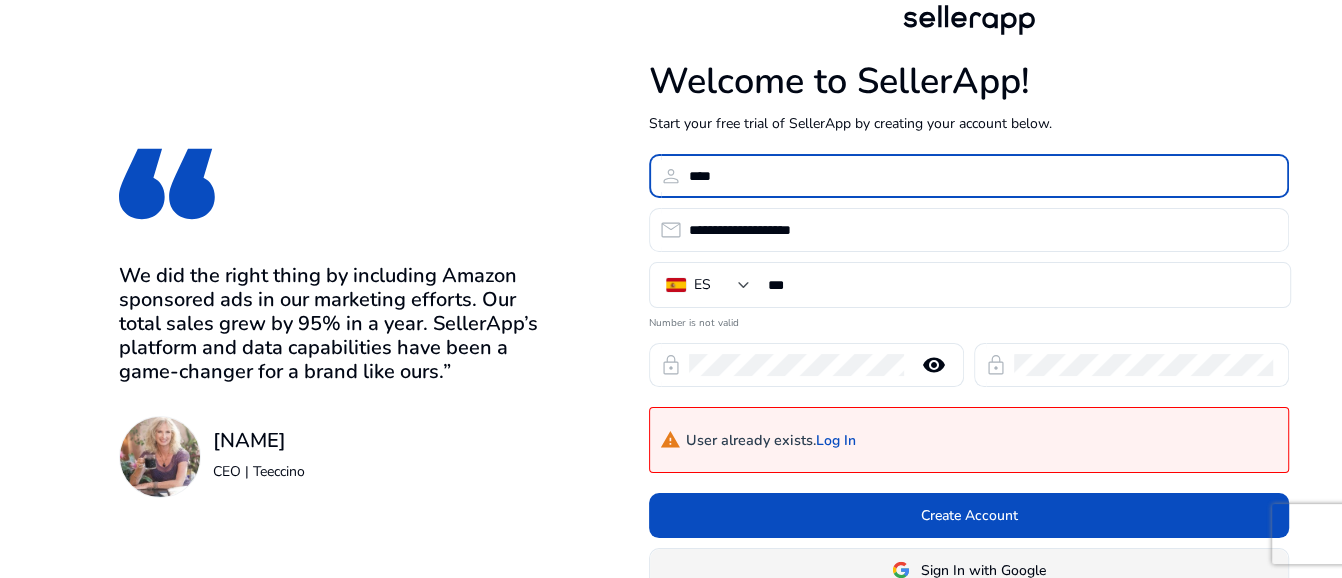 click on "Create Account" at bounding box center (968, 515) 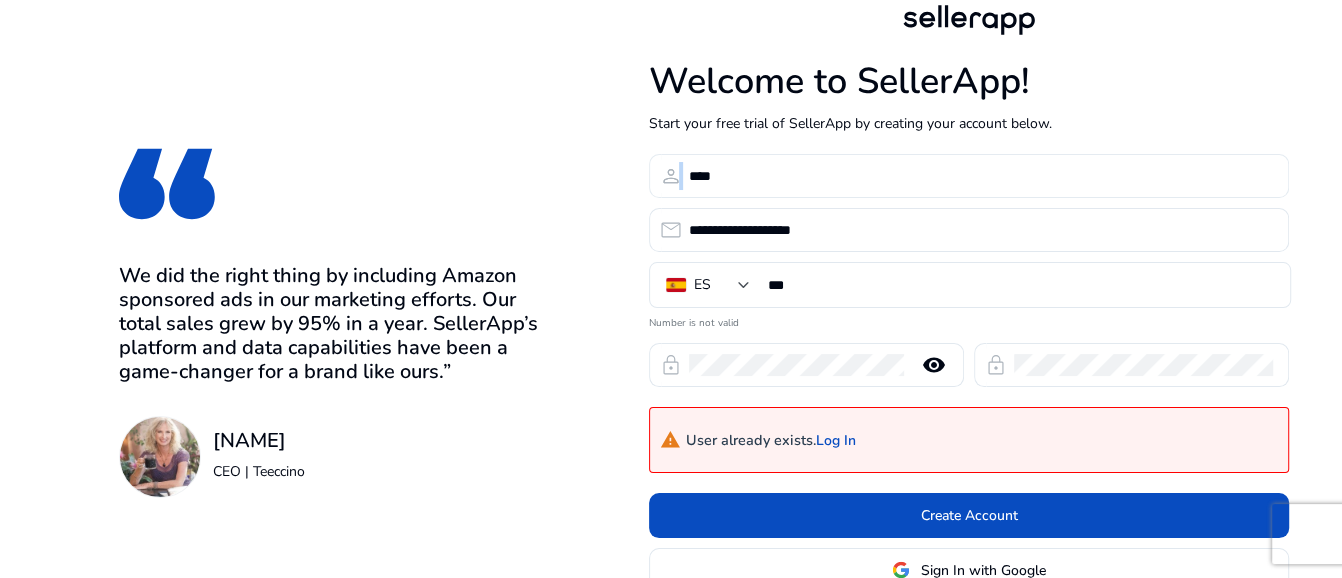 drag, startPoint x: 756, startPoint y: 160, endPoint x: 672, endPoint y: 174, distance: 85.158676 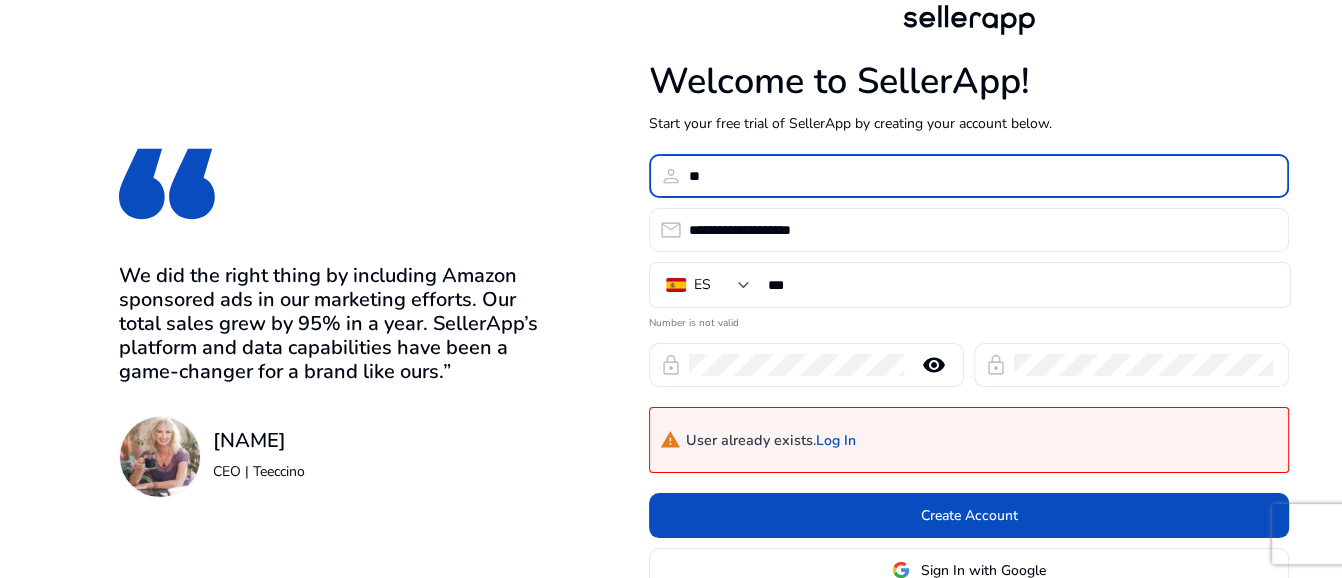 type on "*" 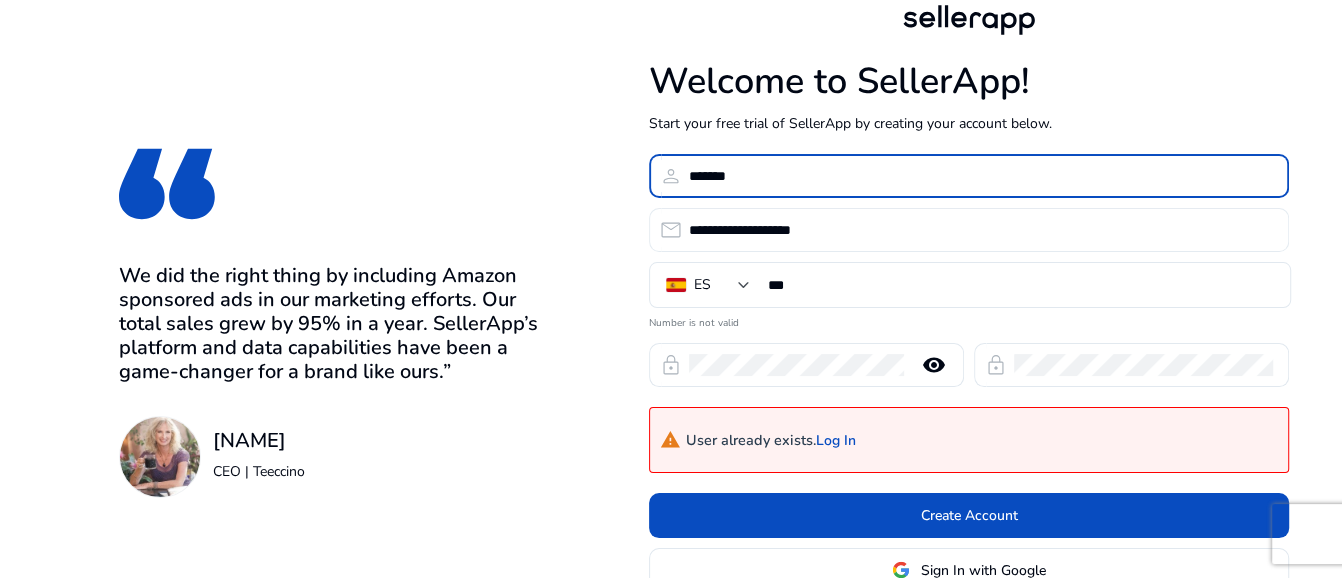 type on "*******" 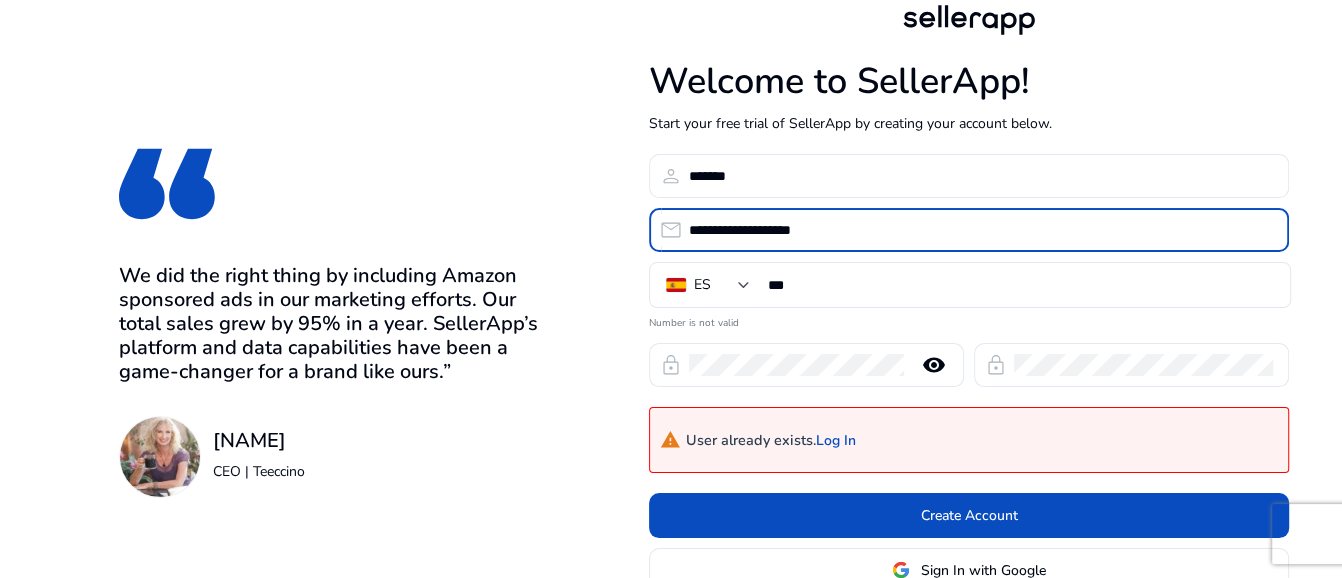 click on "Number is not valid" at bounding box center [969, 320] 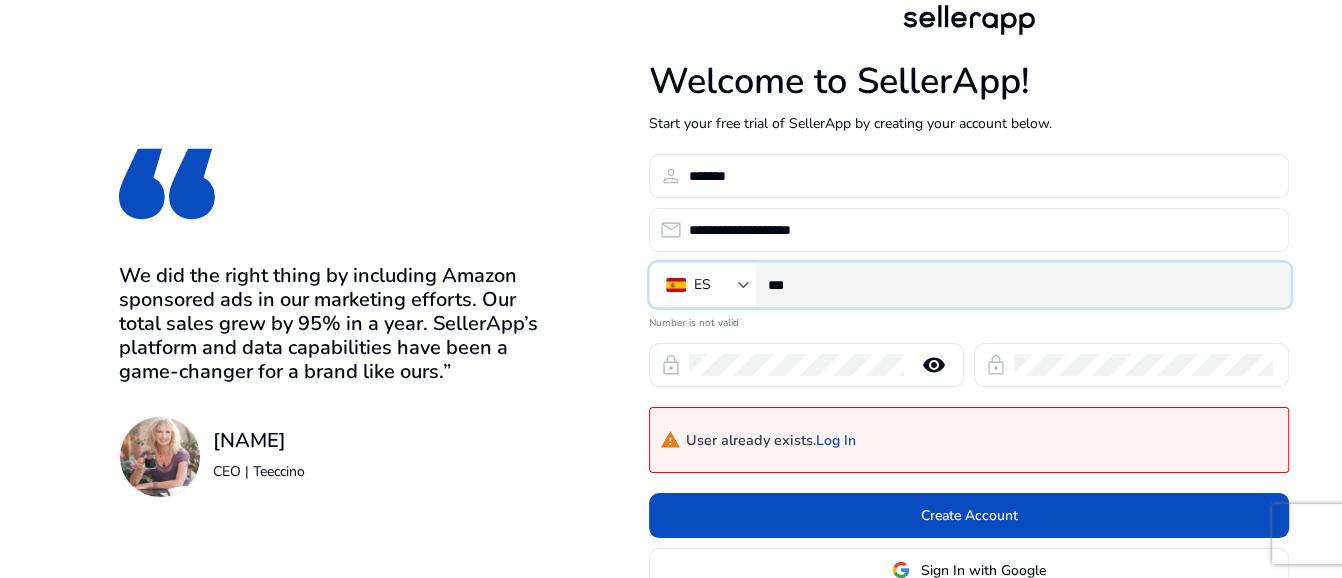 click on "***" at bounding box center [1021, 285] 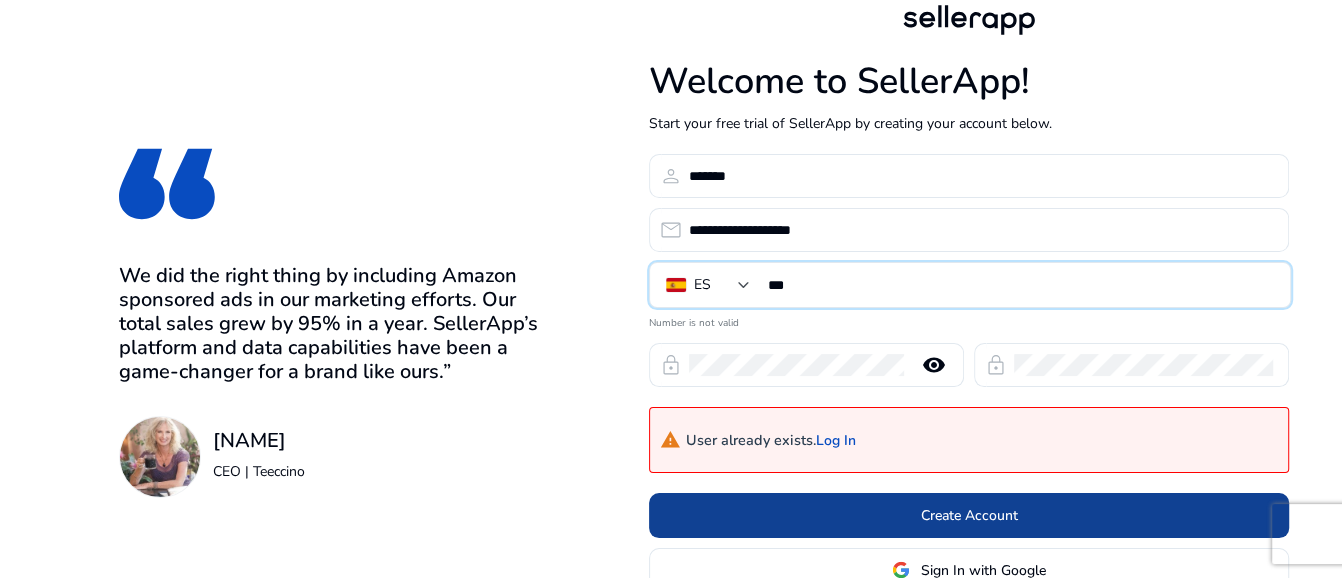 click at bounding box center (969, 515) 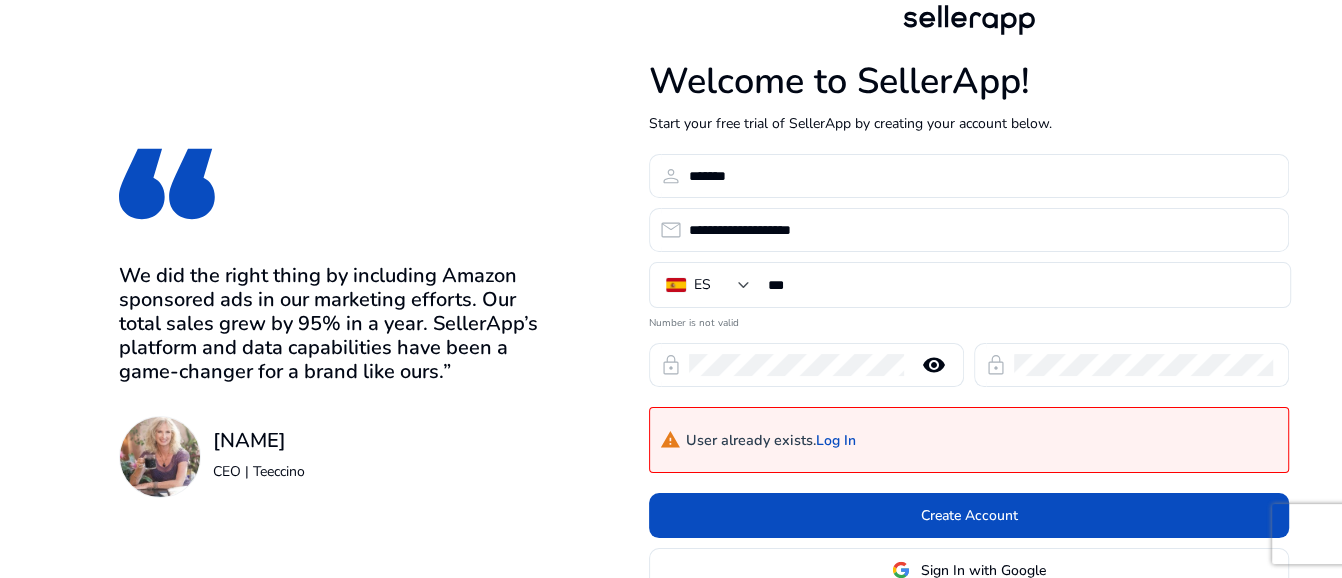 scroll, scrollTop: 106, scrollLeft: 0, axis: vertical 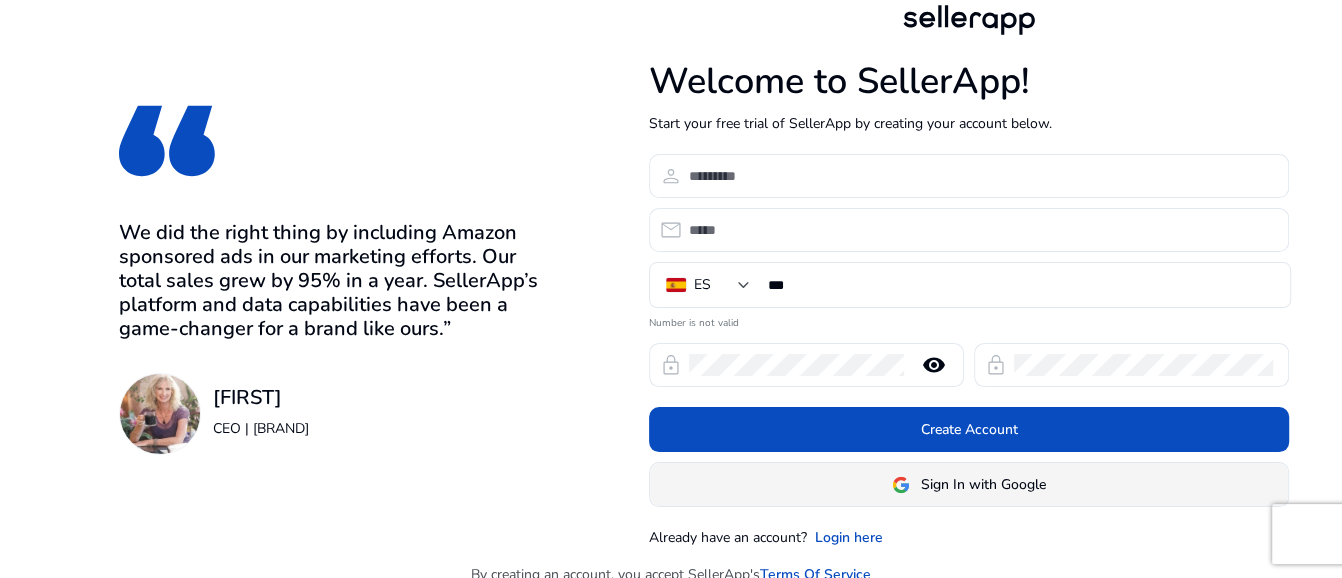 click on "Sign In with Google" 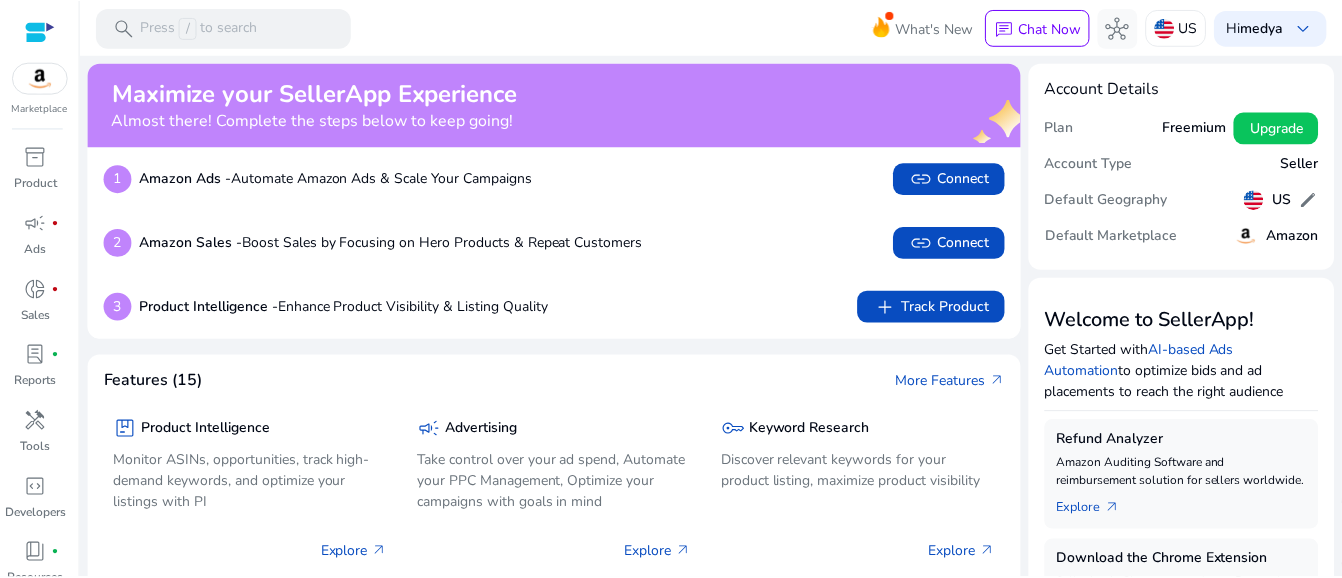 scroll, scrollTop: 0, scrollLeft: 0, axis: both 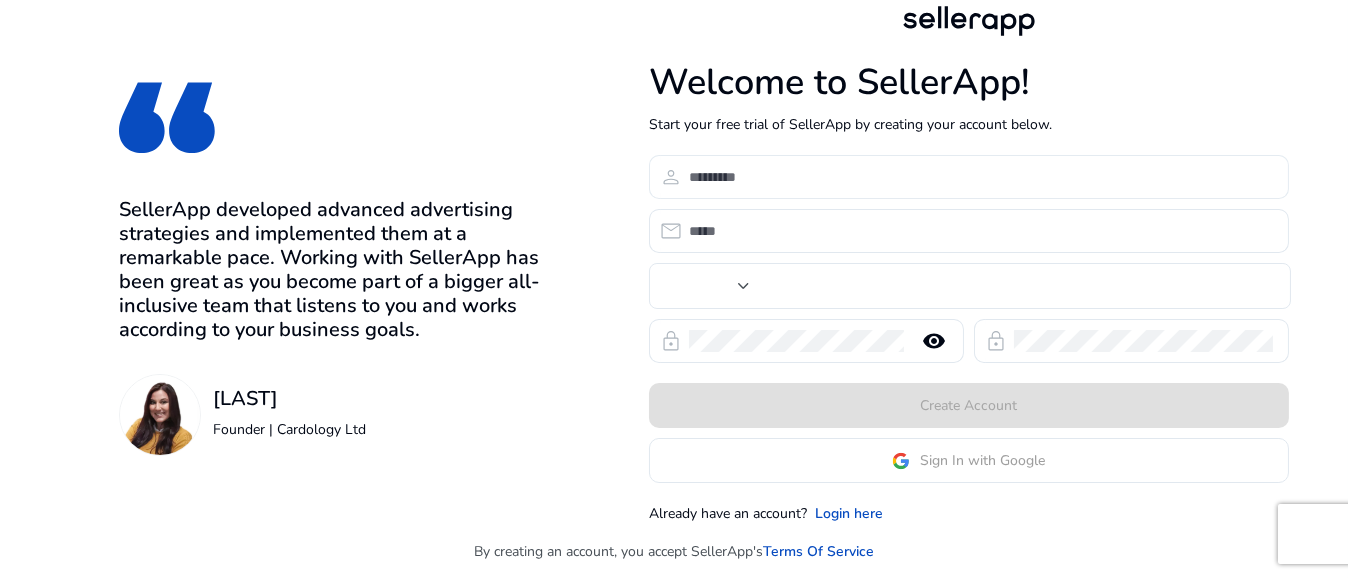 type on "***" 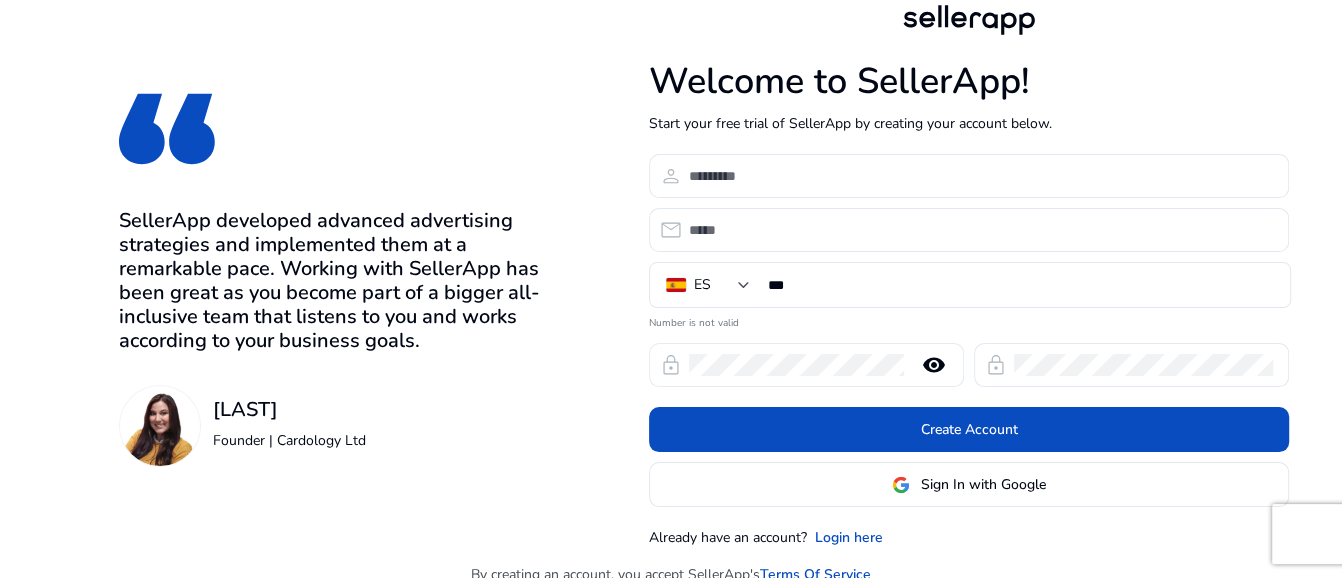 click 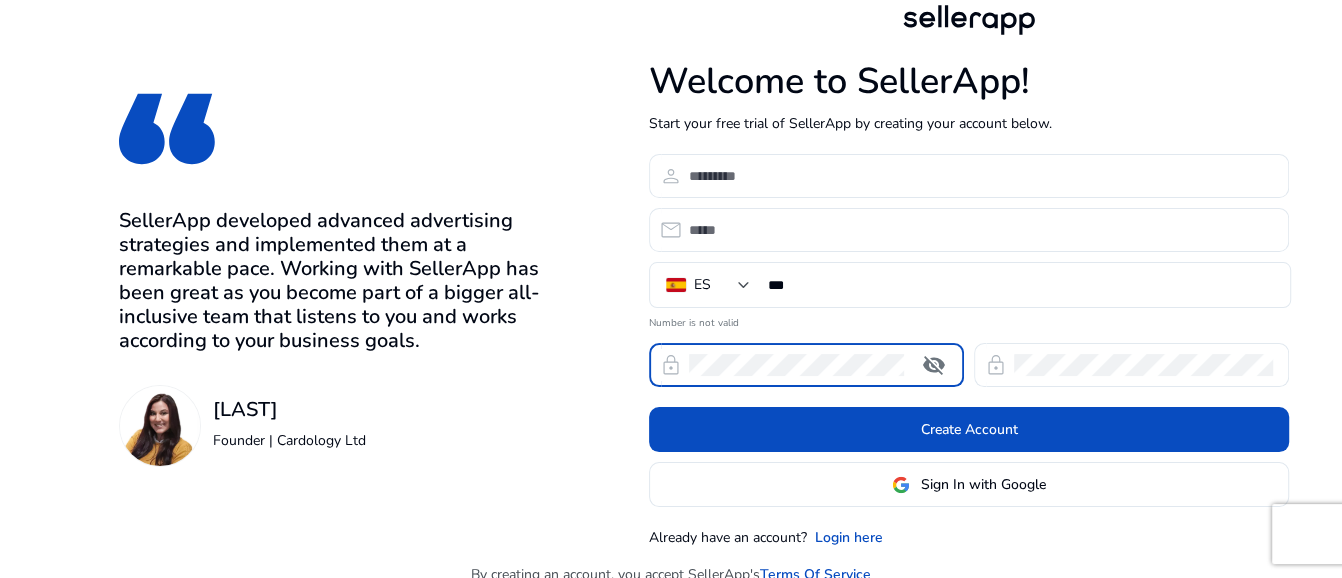 click on "lock   visibility_off" 